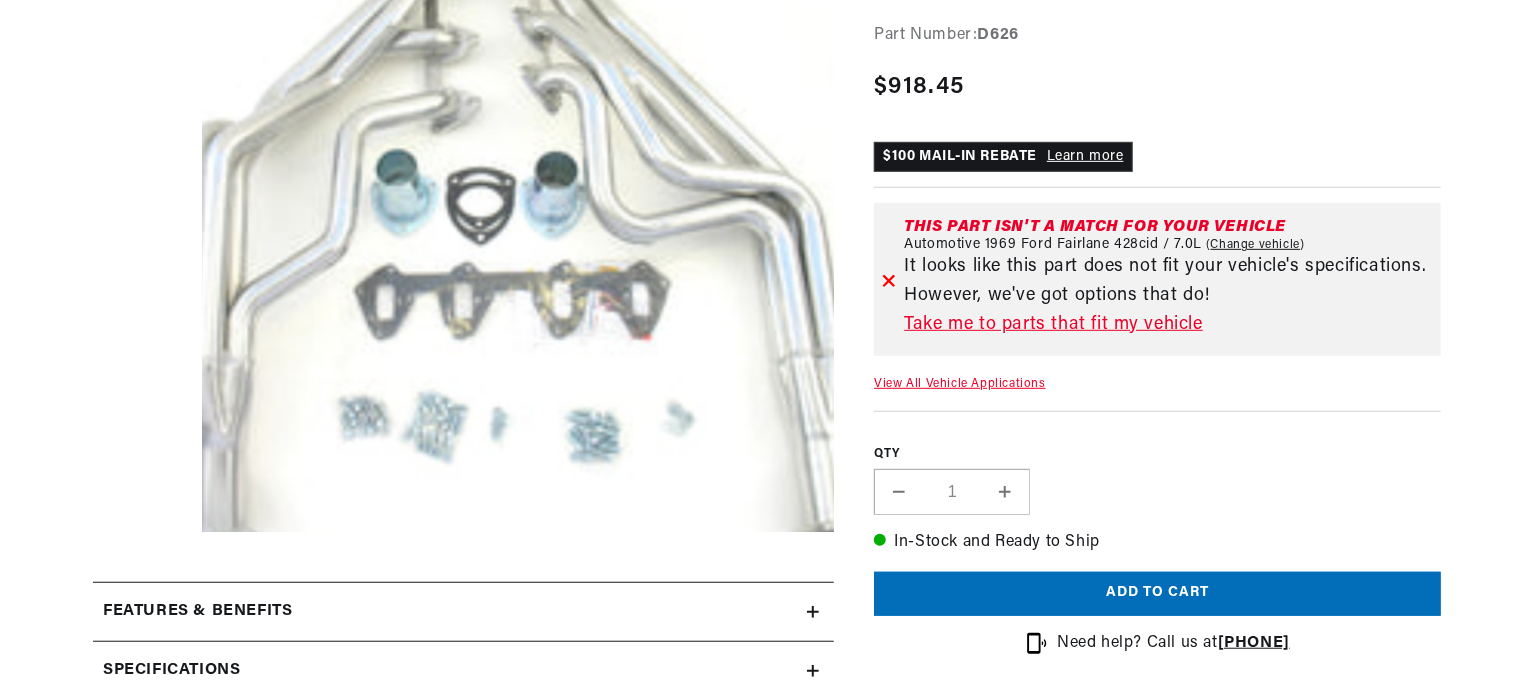 scroll, scrollTop: 400, scrollLeft: 0, axis: vertical 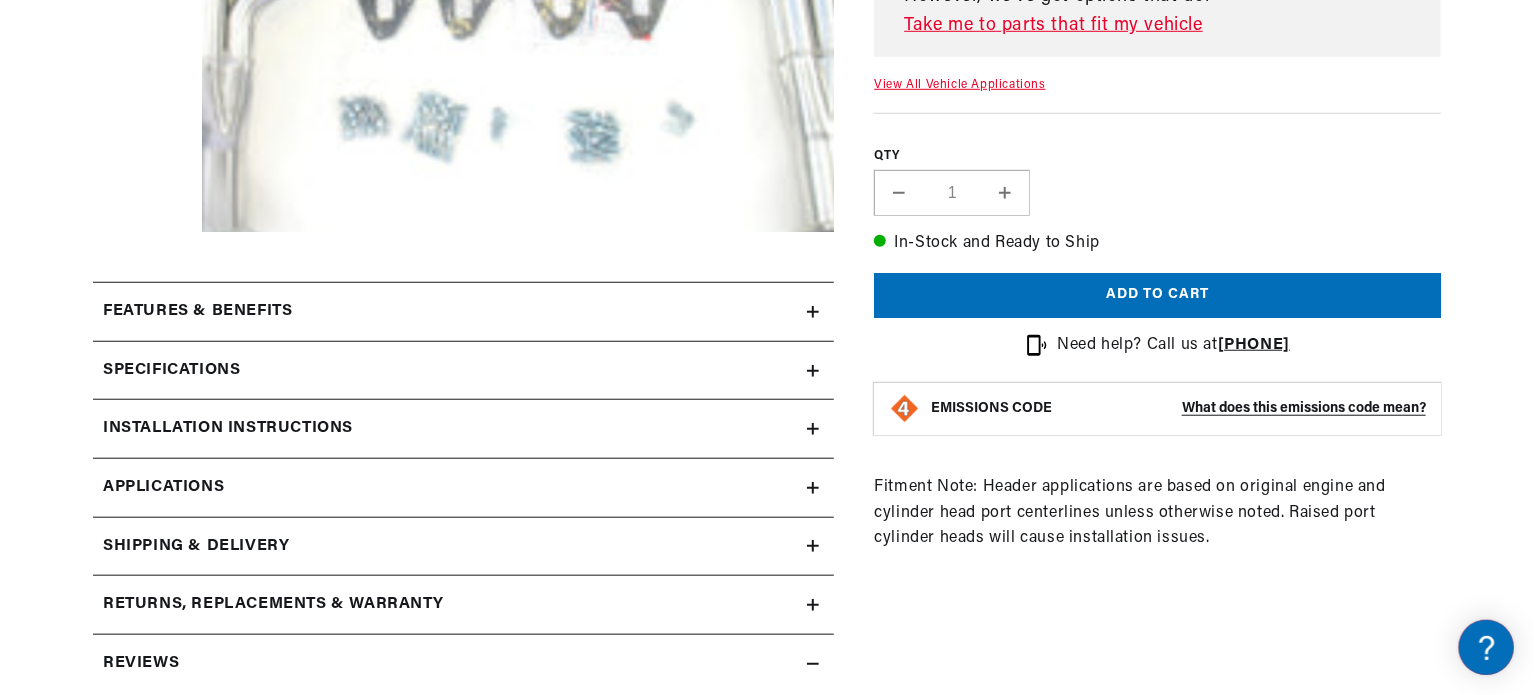 click on "Specifications" at bounding box center [450, 312] 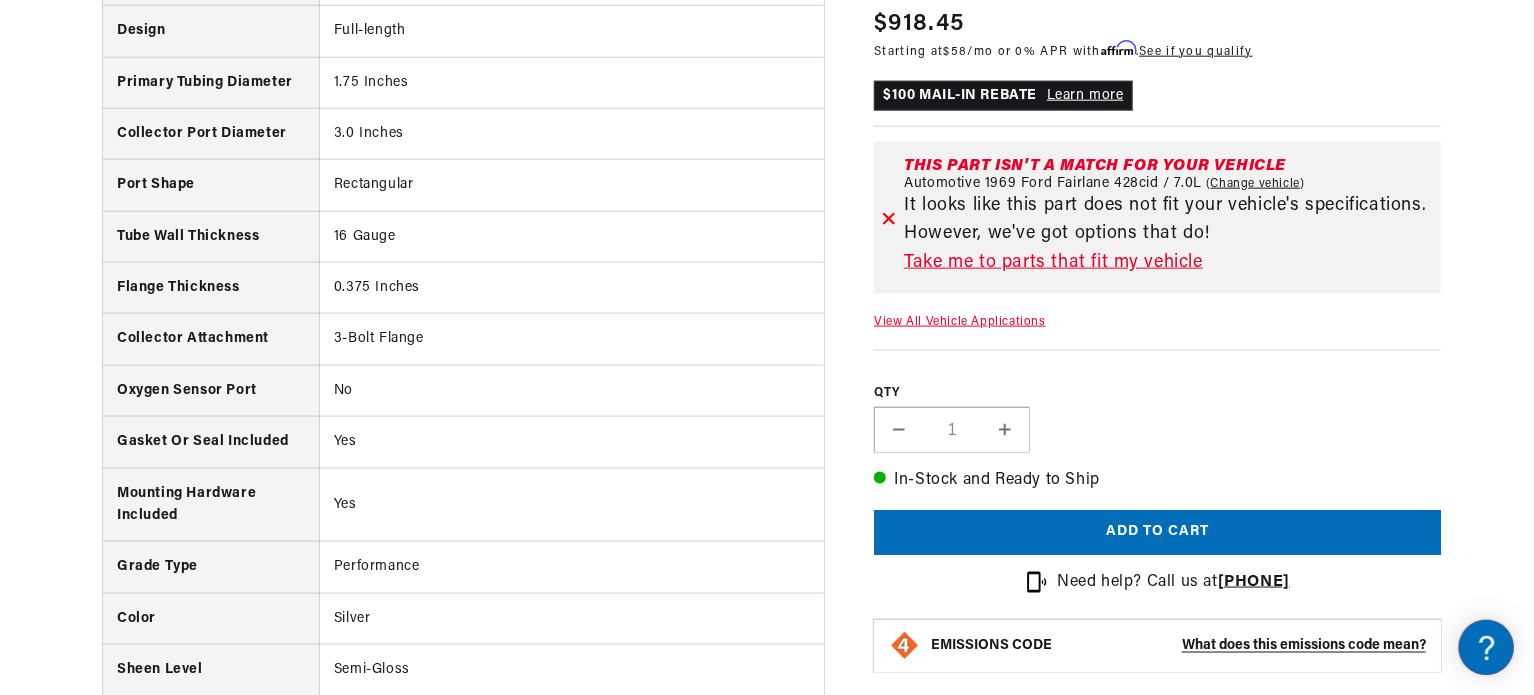 scroll, scrollTop: 1300, scrollLeft: 0, axis: vertical 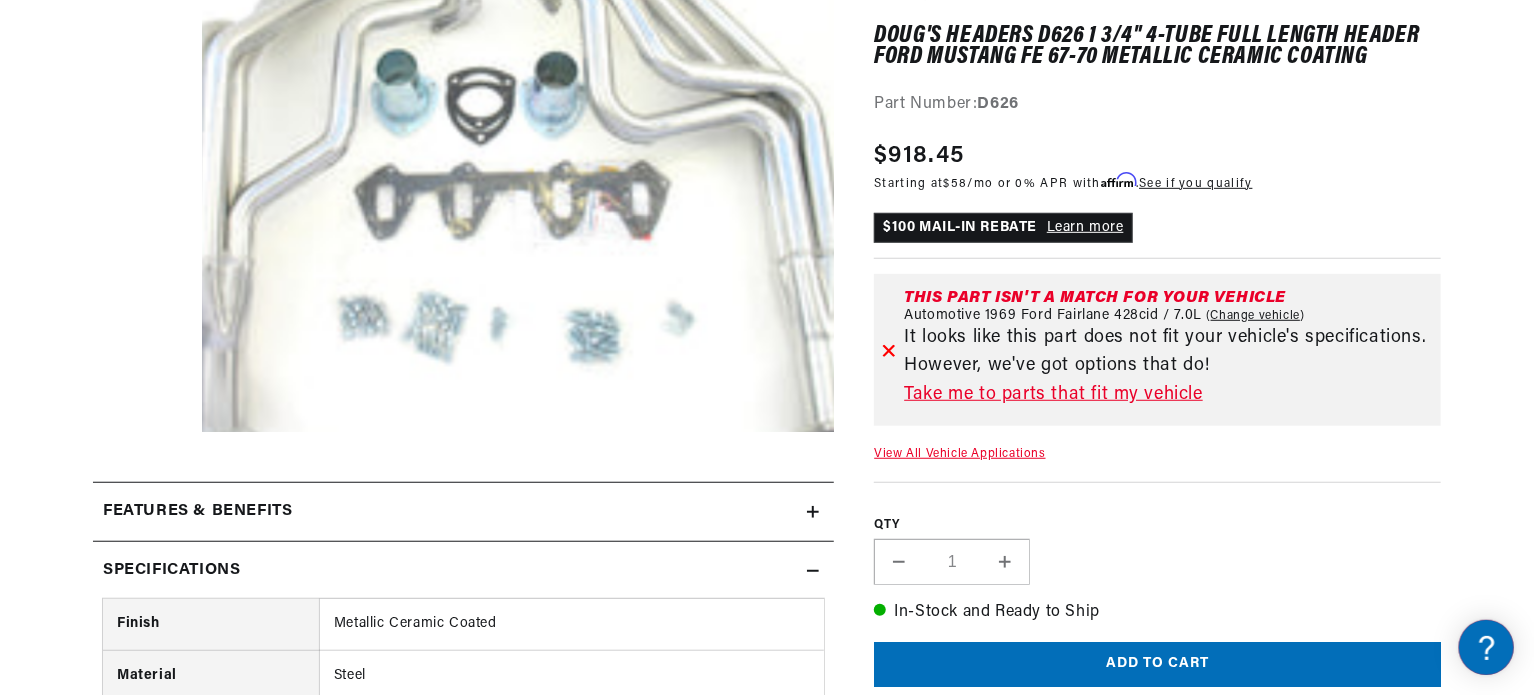 click on "Take me to parts that fit my vehicle" at bounding box center (1168, 395) 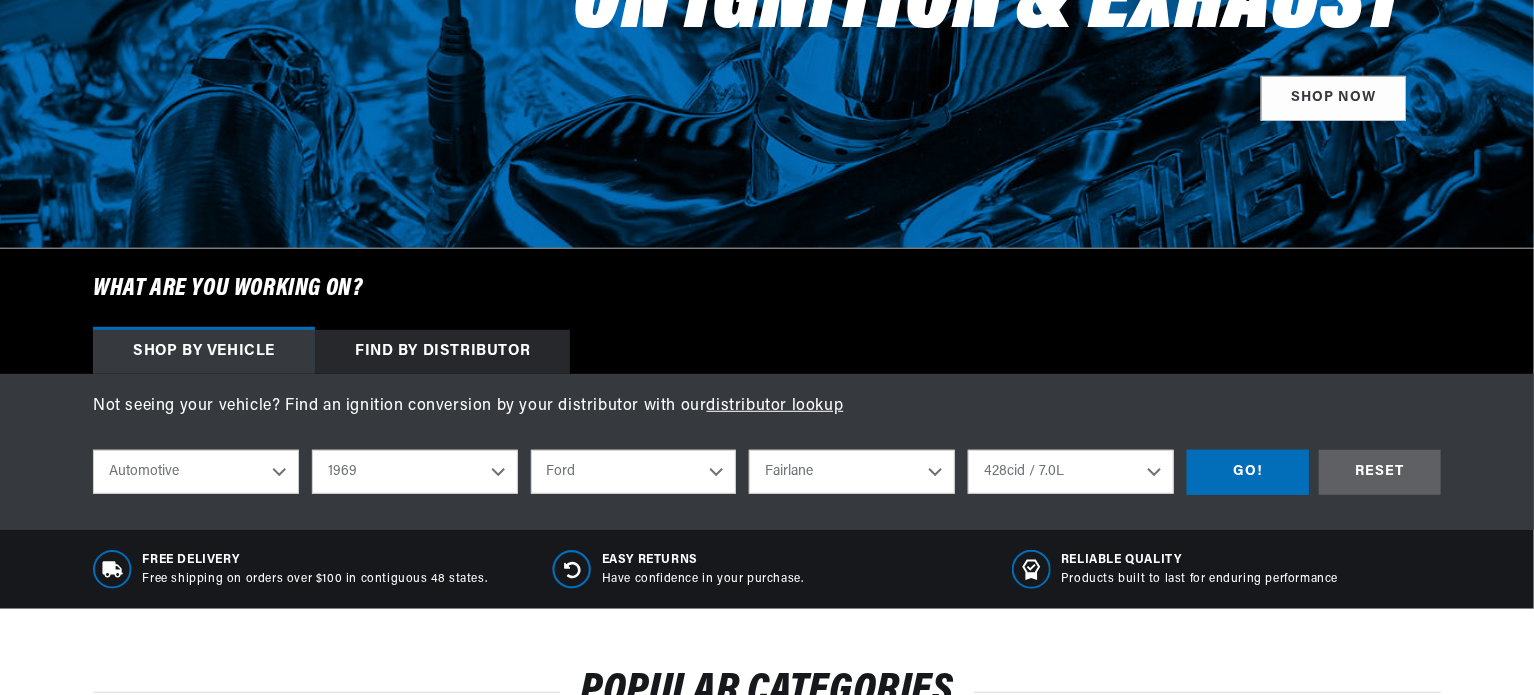 scroll, scrollTop: 400, scrollLeft: 0, axis: vertical 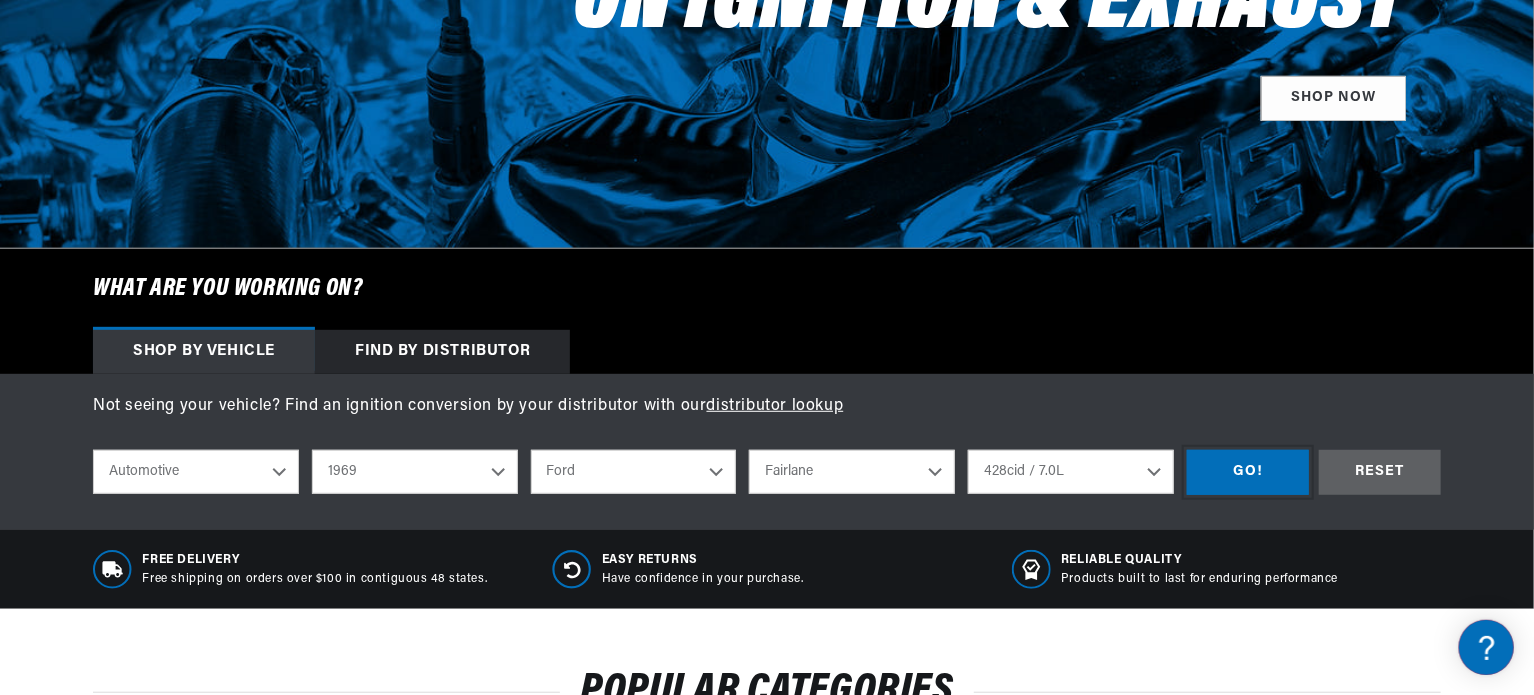 click on "GO!" at bounding box center [1248, 472] 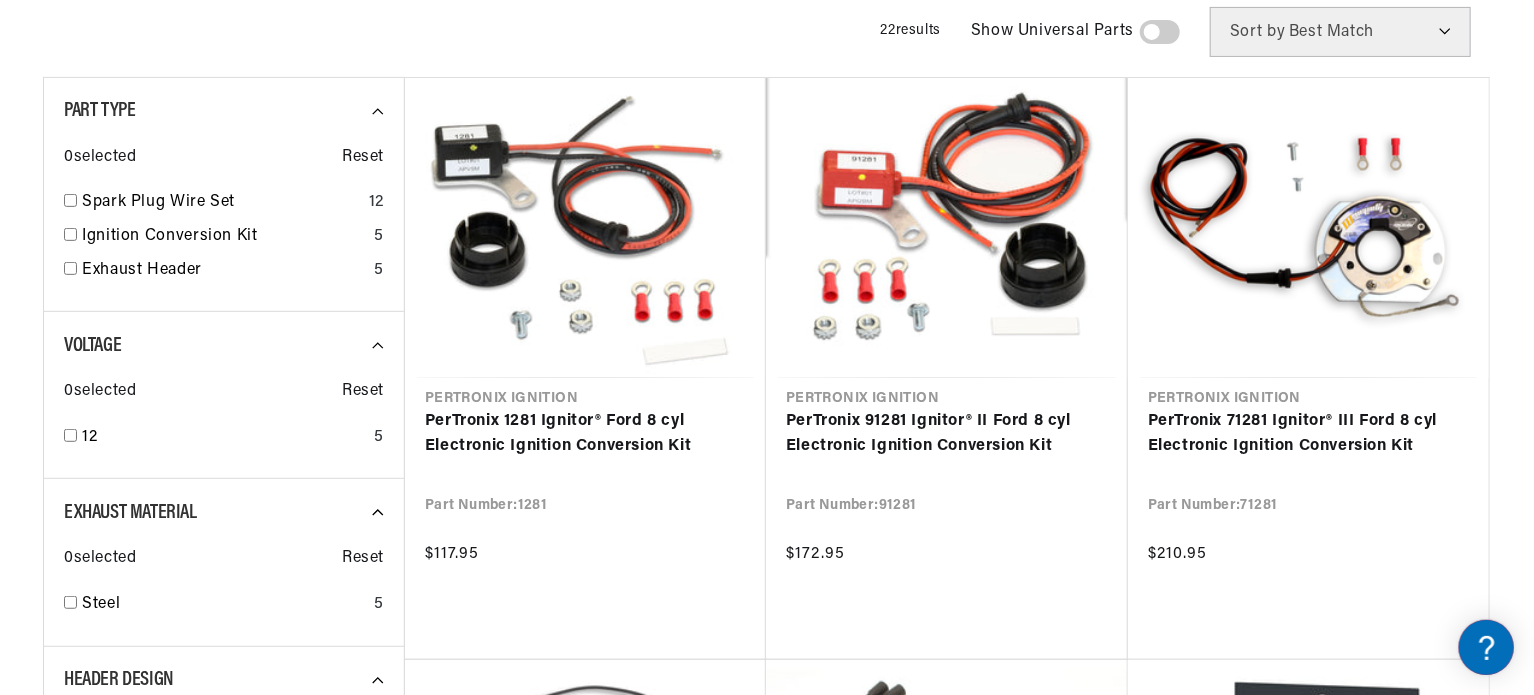 scroll, scrollTop: 408, scrollLeft: 0, axis: vertical 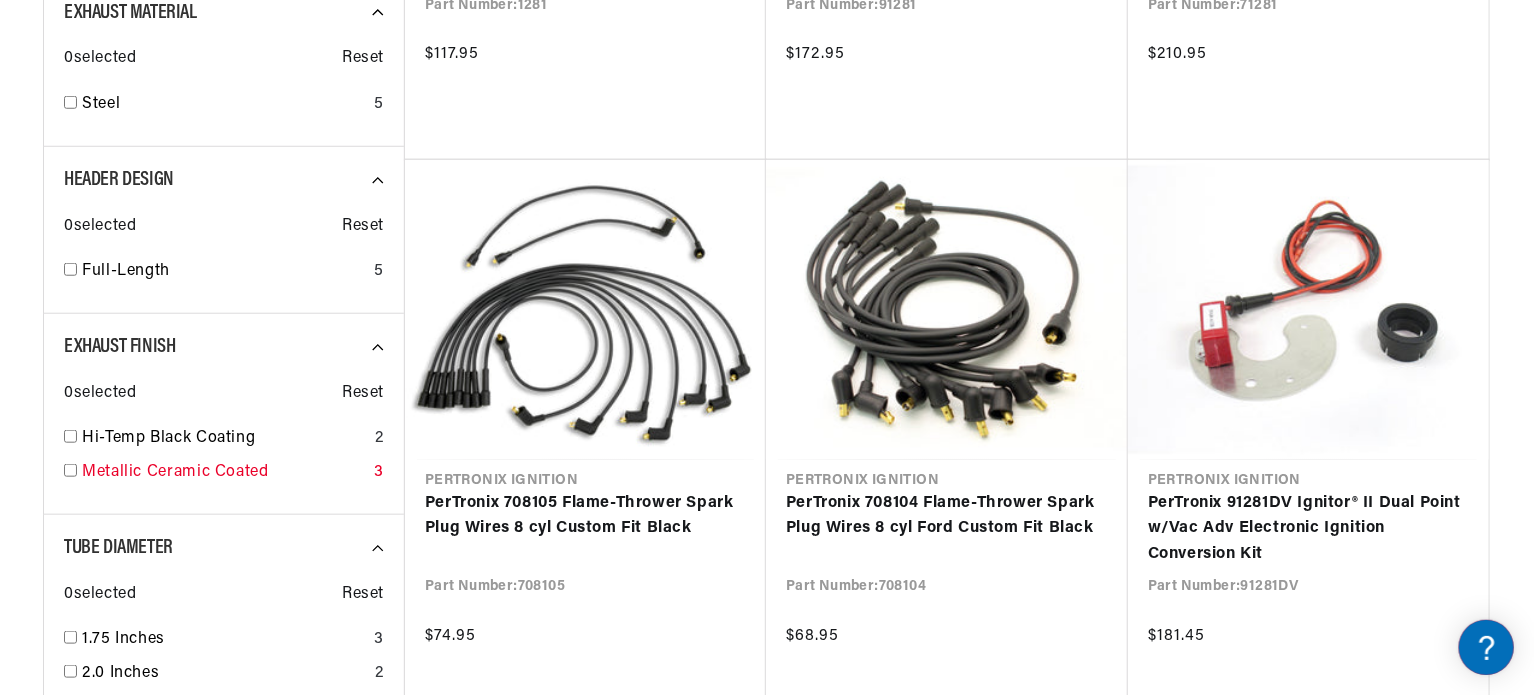 click on "Metallic Ceramic Coated" at bounding box center [224, 439] 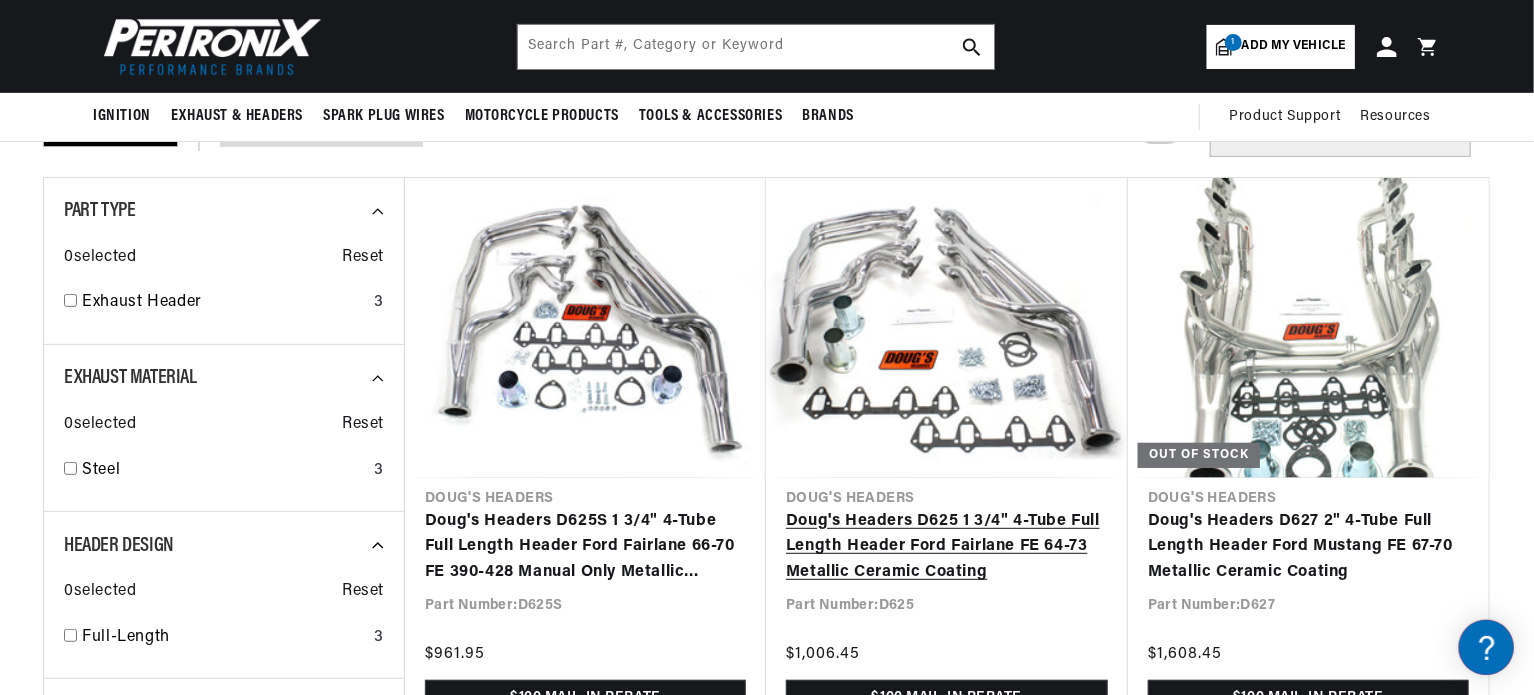 scroll, scrollTop: 300, scrollLeft: 0, axis: vertical 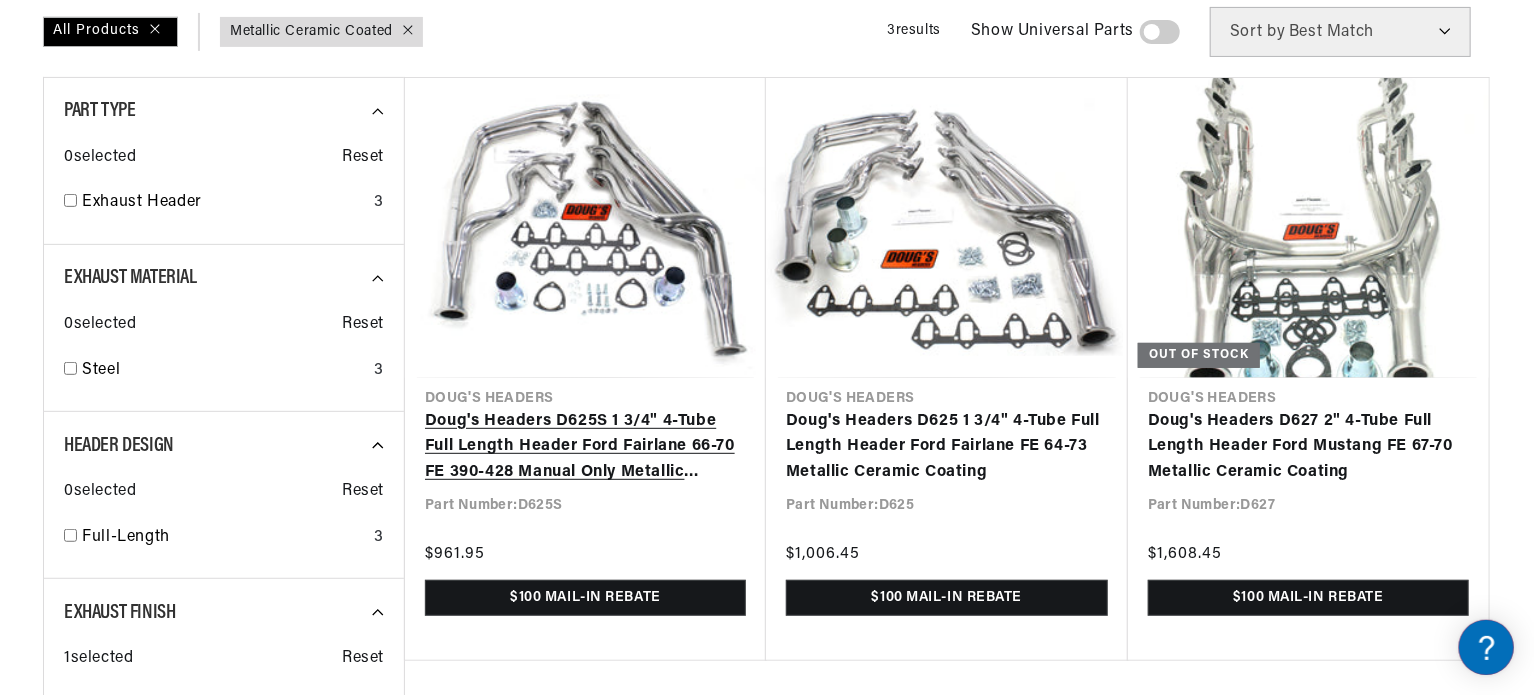 click on "Doug's Headers D625S 1 3/4" 4-Tube Full Length Header Ford Fairlane 66-70 FE 390-428 Manual Only Metallic Ceramic Coating" at bounding box center [585, 447] 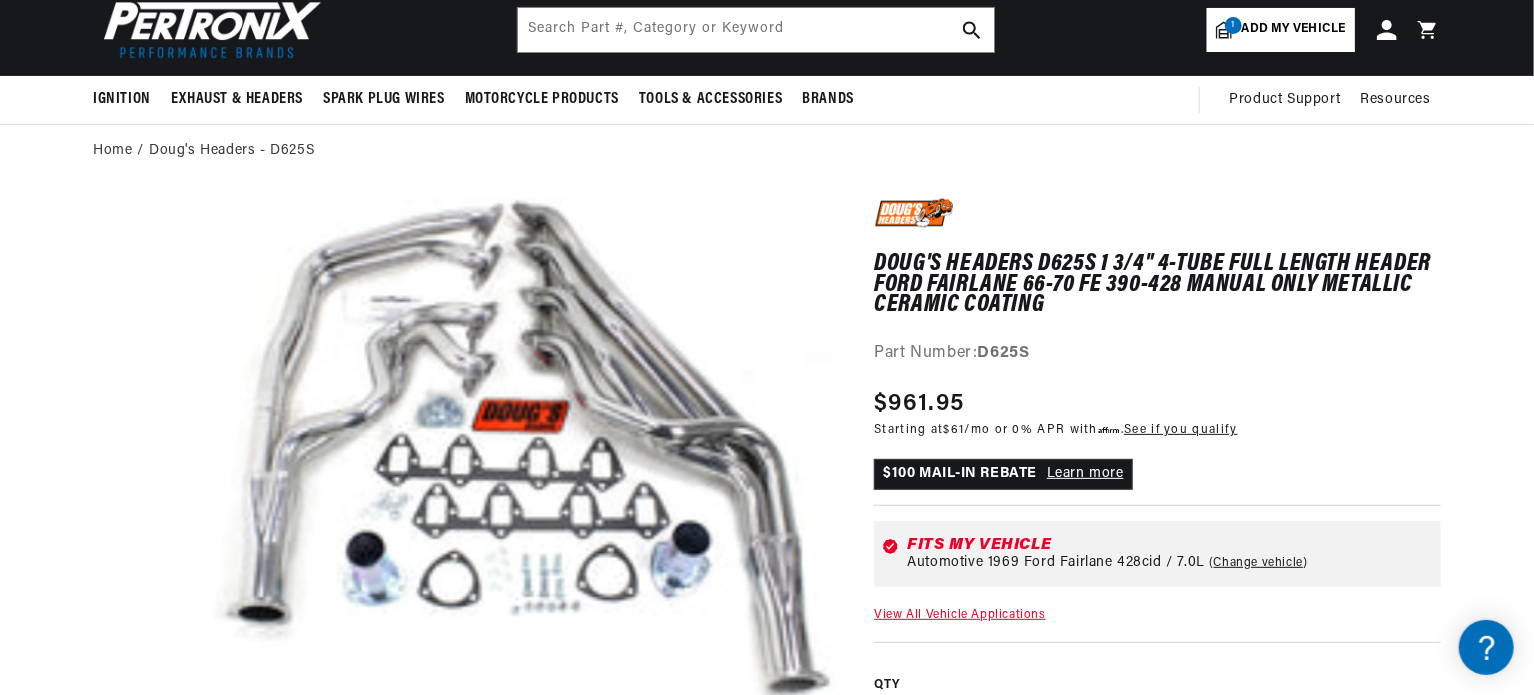 scroll, scrollTop: 200, scrollLeft: 0, axis: vertical 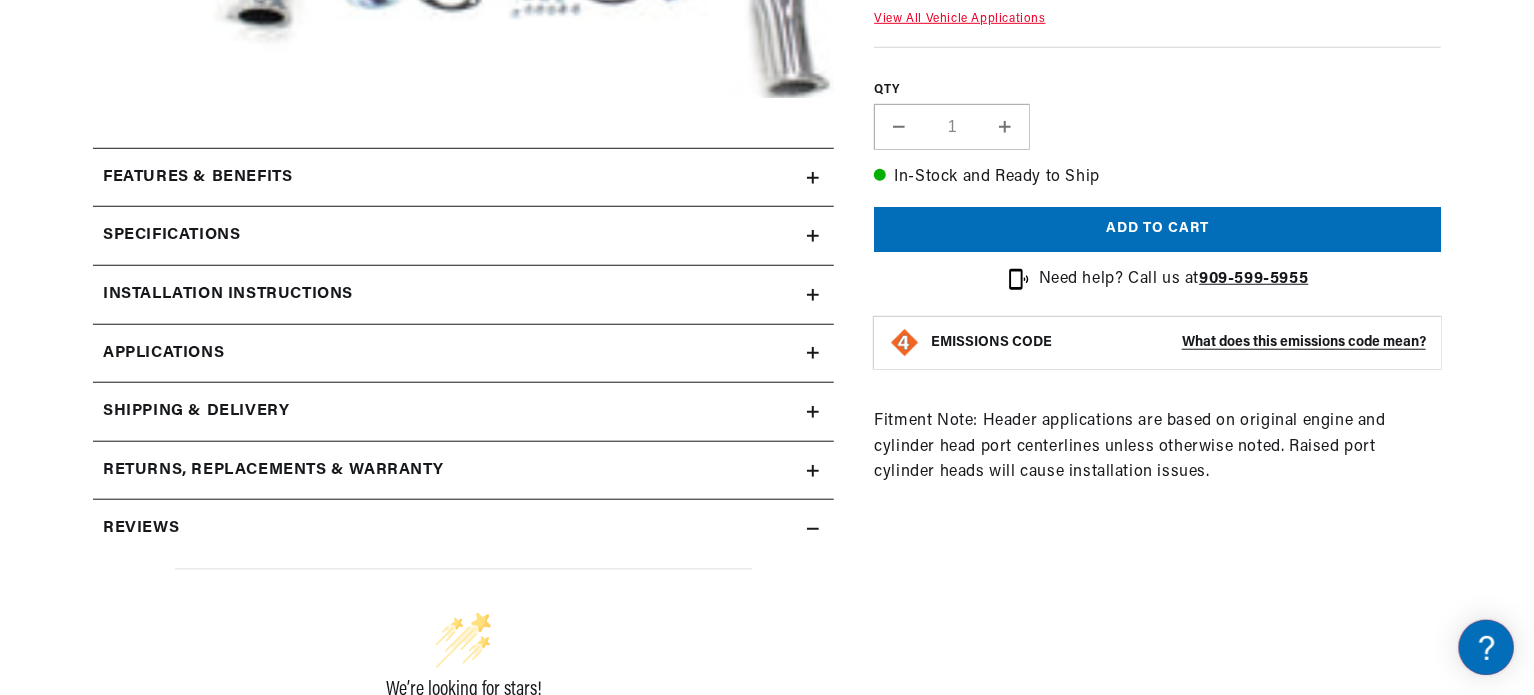 click on "Applications" at bounding box center [463, 354] 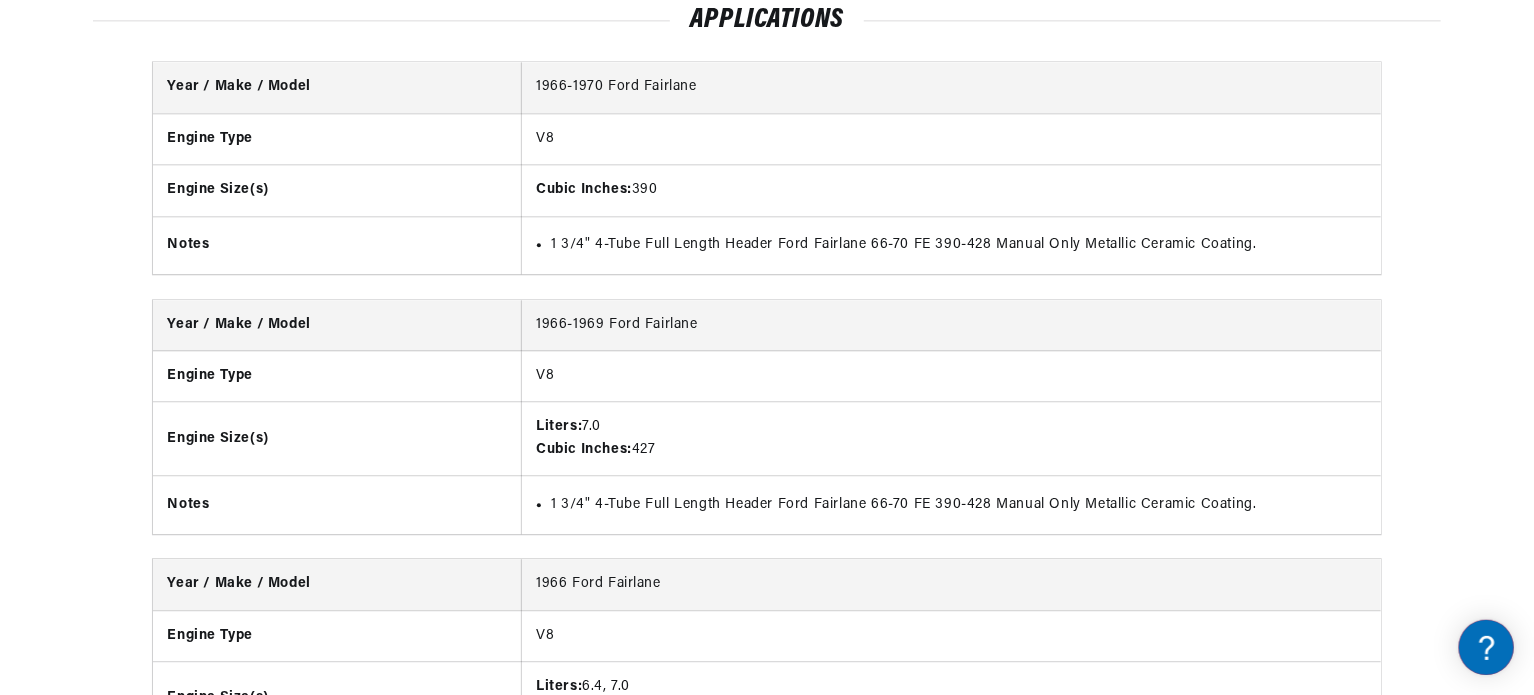 scroll, scrollTop: 2679, scrollLeft: 0, axis: vertical 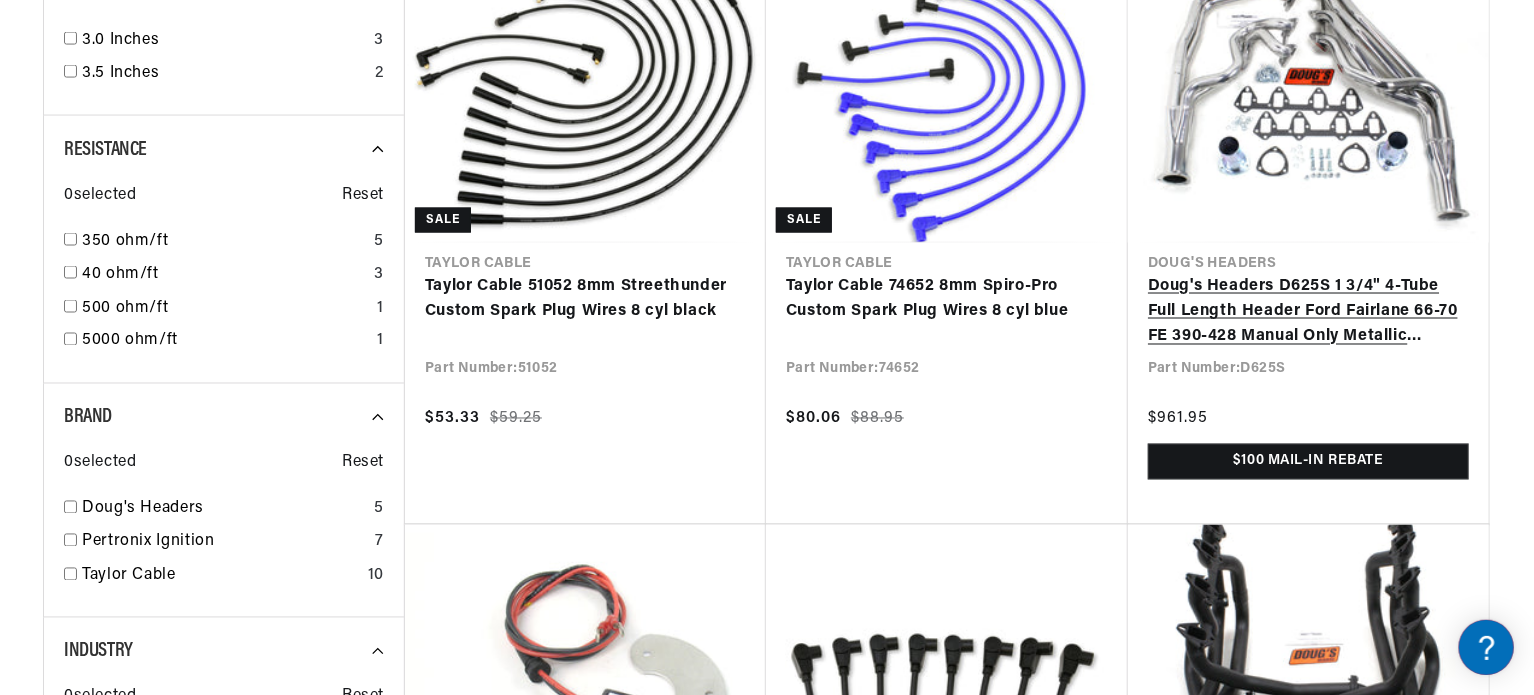 click on "Doug's Headers D625S 1 3/4" 4-Tube Full Length Header Ford Fairlane 66-70 FE 390-428 Manual Only Metallic Ceramic Coating" at bounding box center (1308, 312) 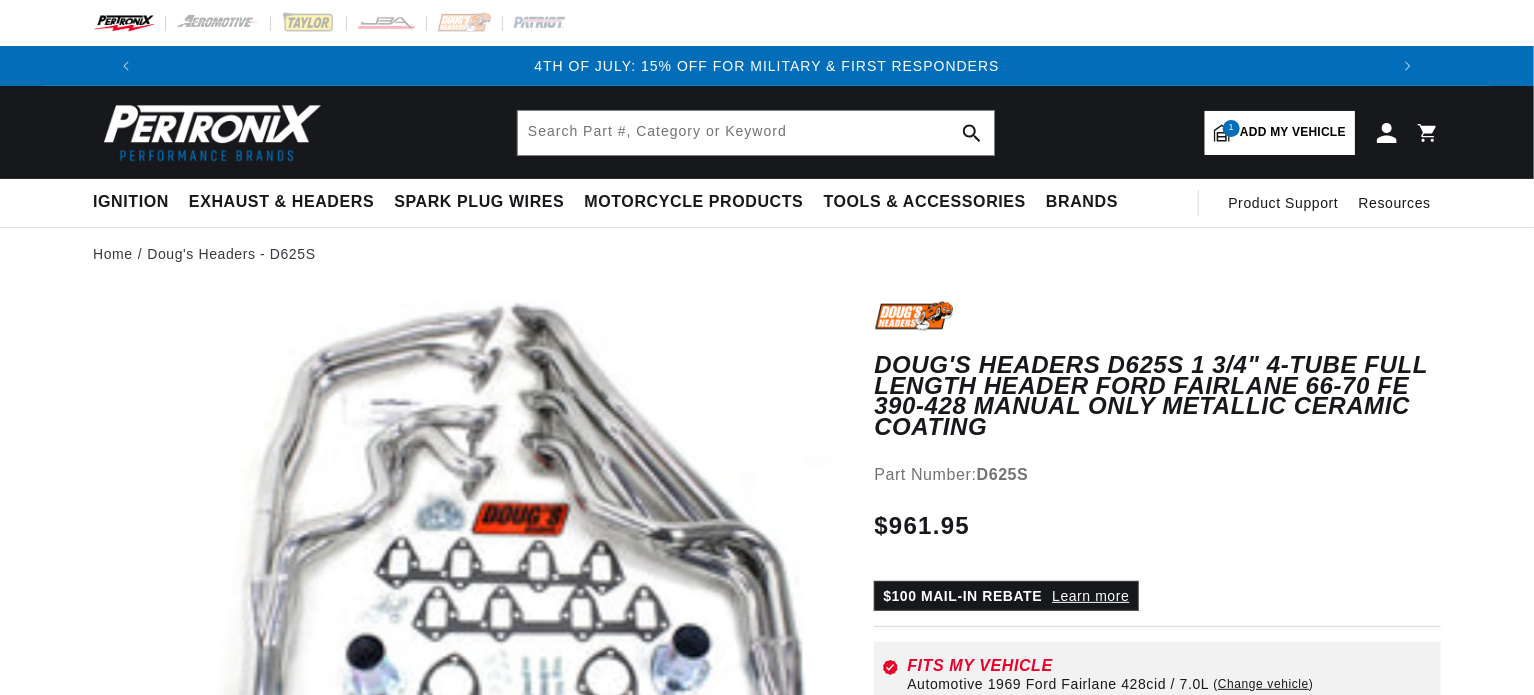 scroll, scrollTop: 200, scrollLeft: 0, axis: vertical 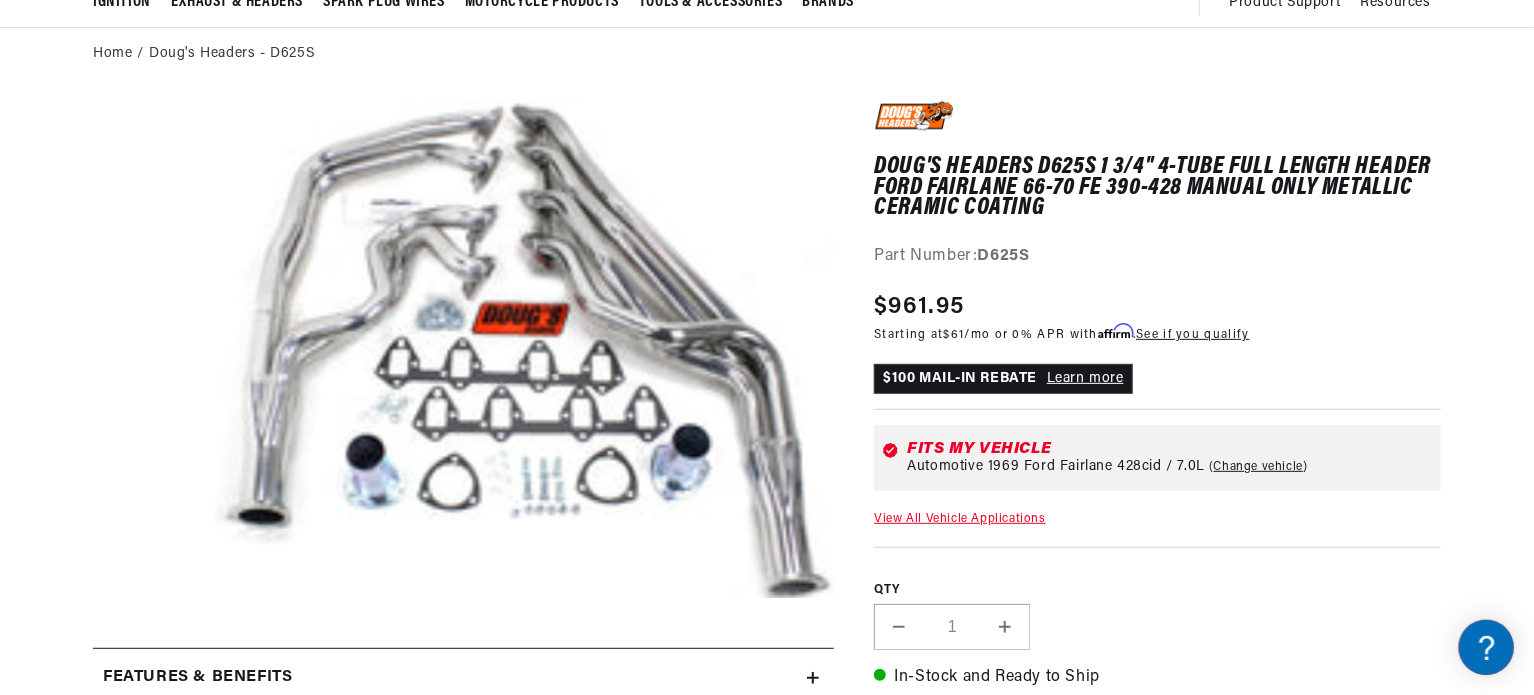 click on "Open media 1 in modal" at bounding box center [140, 648] 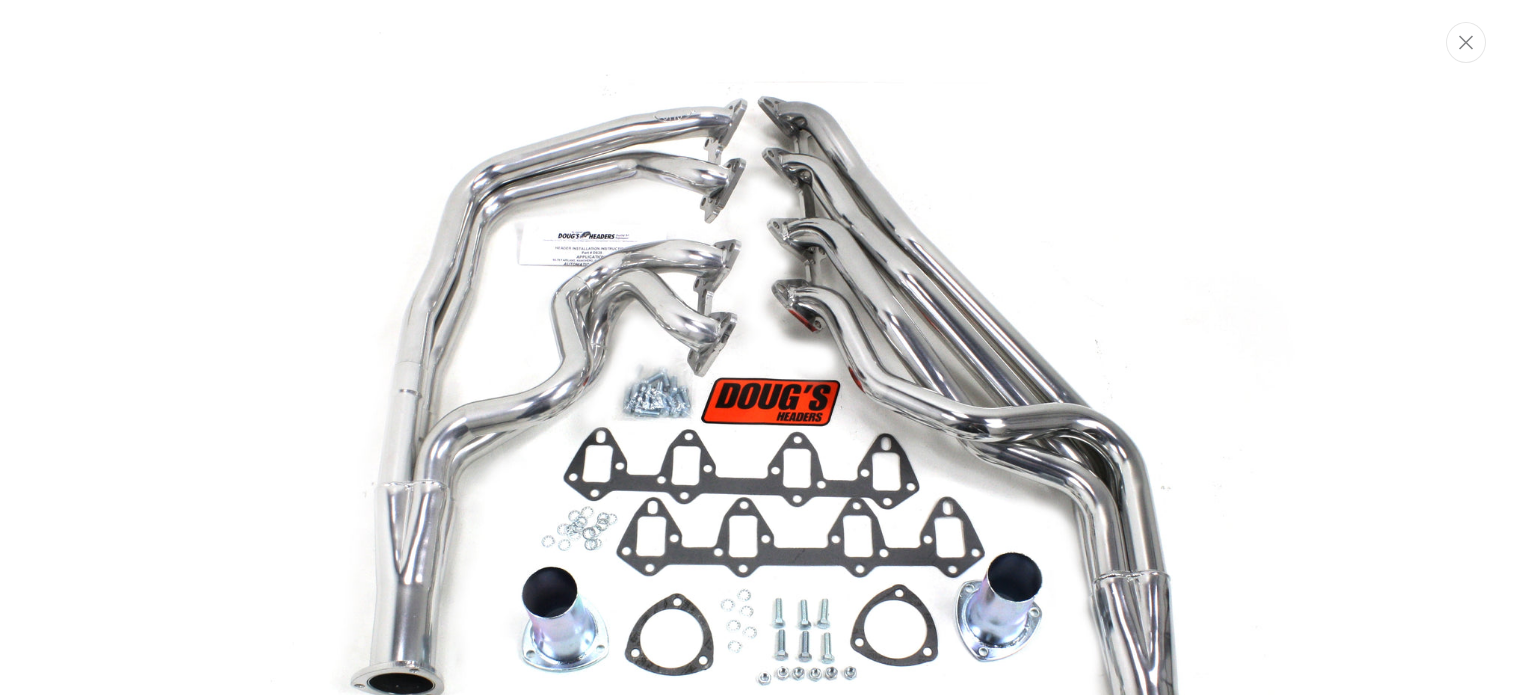 scroll, scrollTop: 98, scrollLeft: 0, axis: vertical 